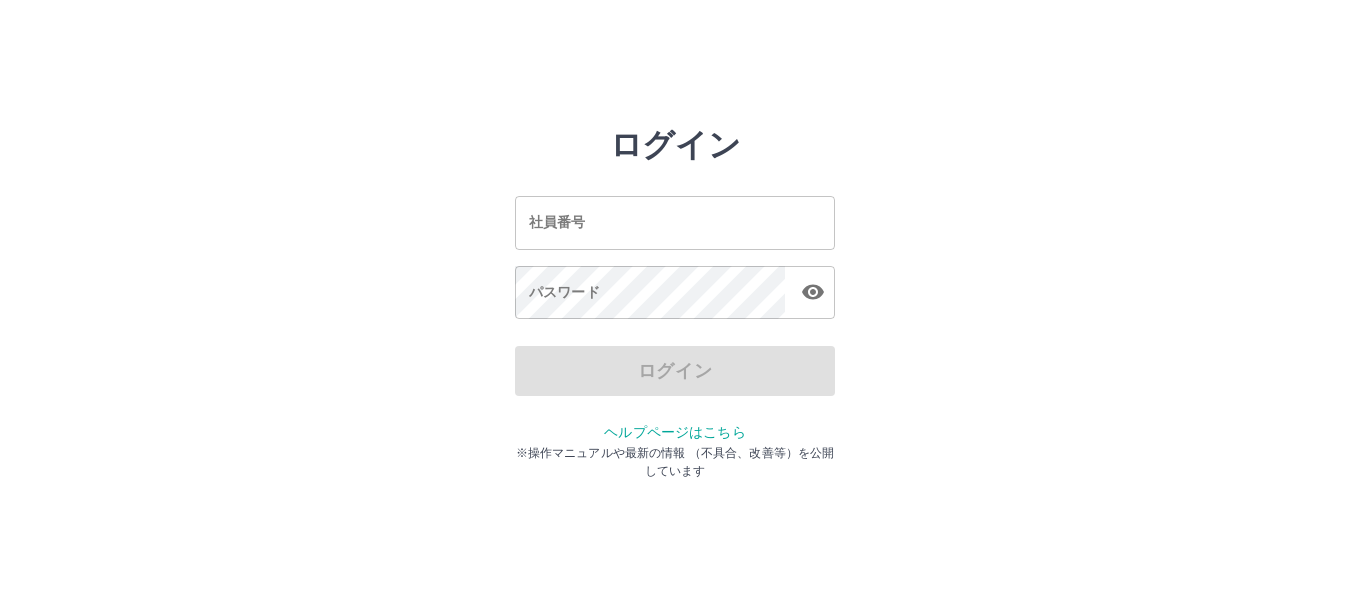 scroll, scrollTop: 0, scrollLeft: 0, axis: both 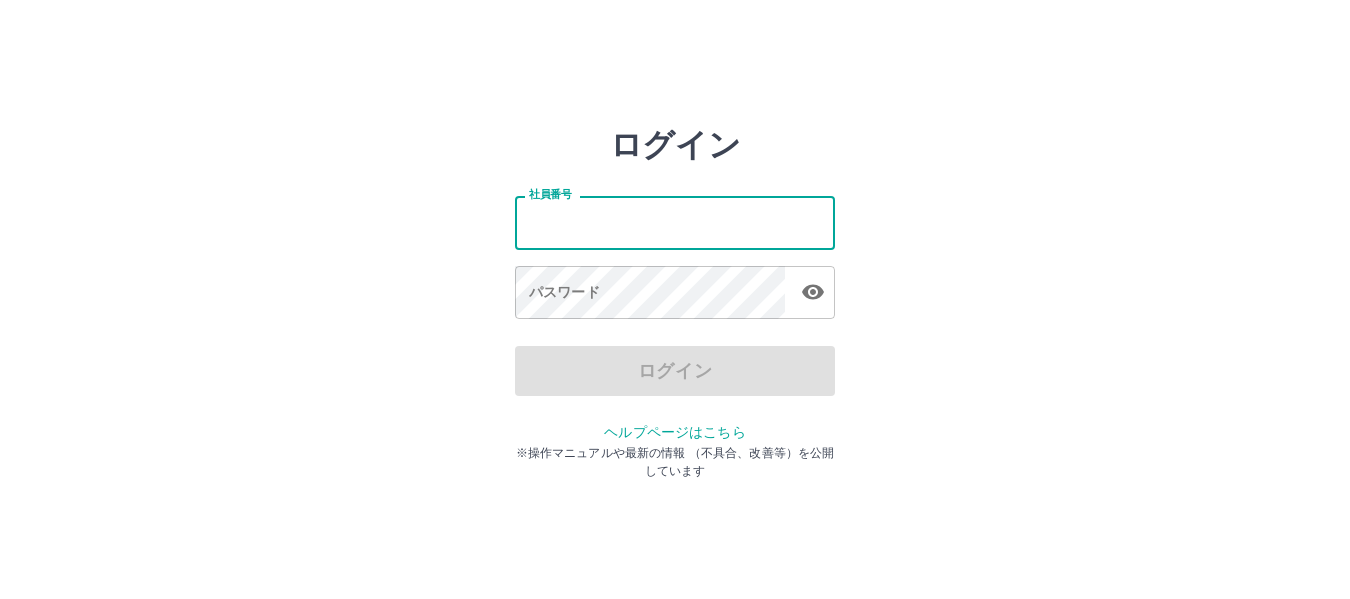type on "*******" 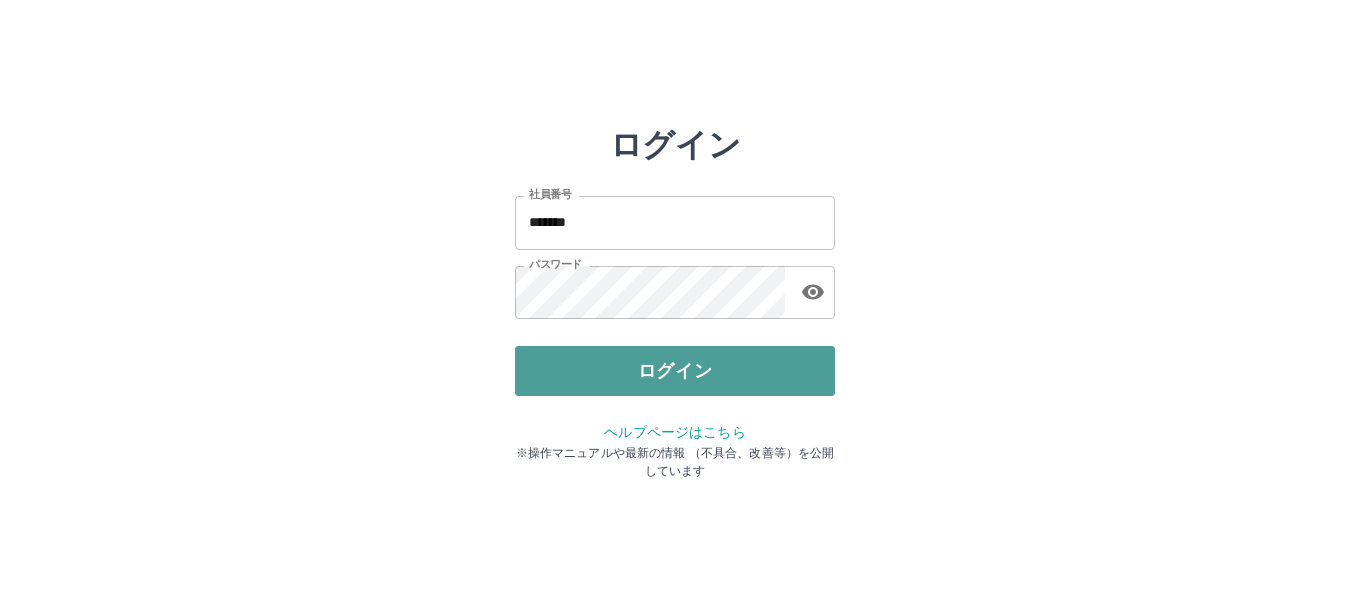 click on "ログイン" at bounding box center (675, 371) 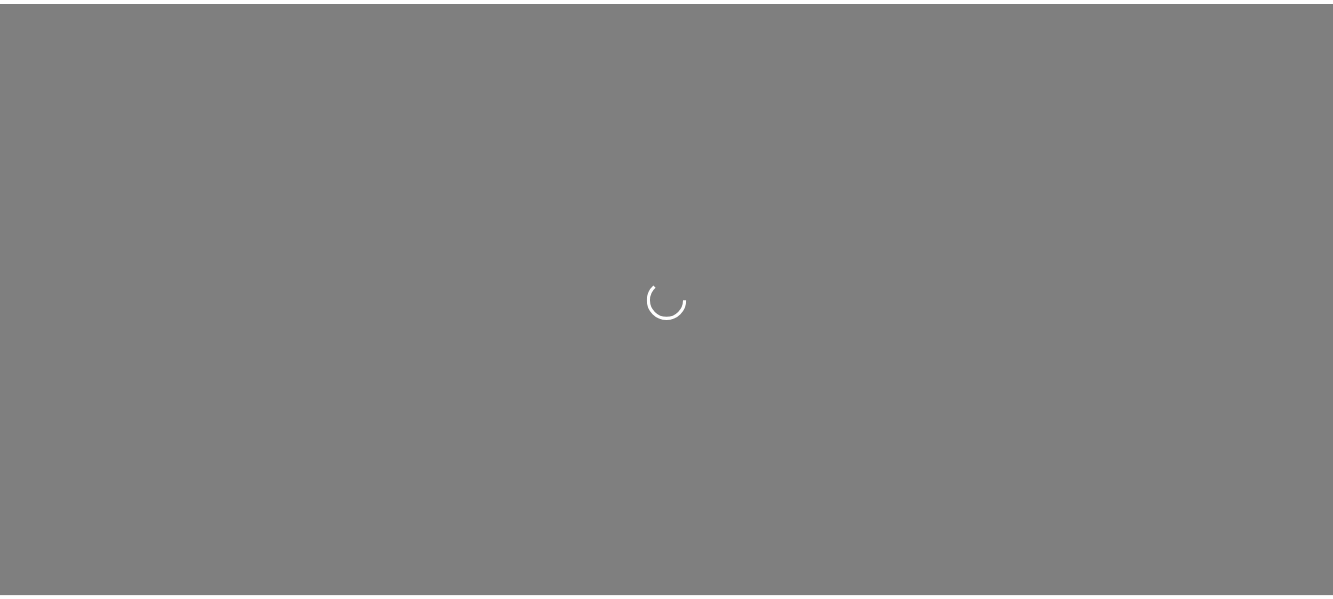 scroll, scrollTop: 0, scrollLeft: 0, axis: both 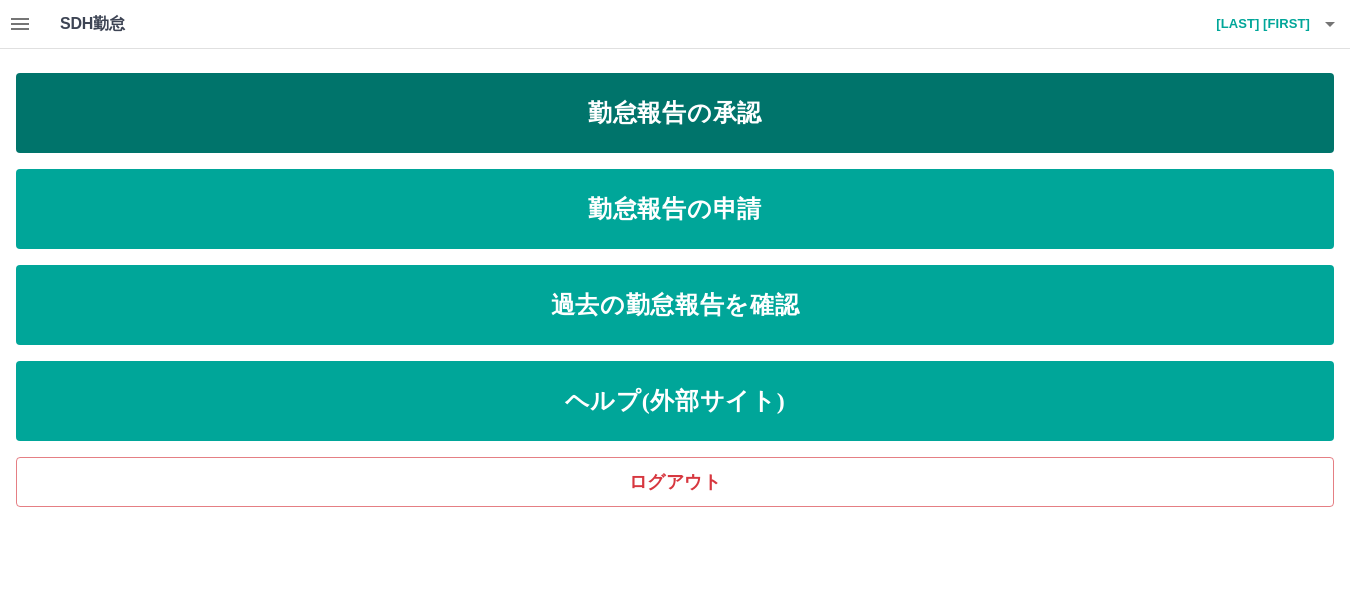 click on "勤怠報告の承認" at bounding box center [675, 113] 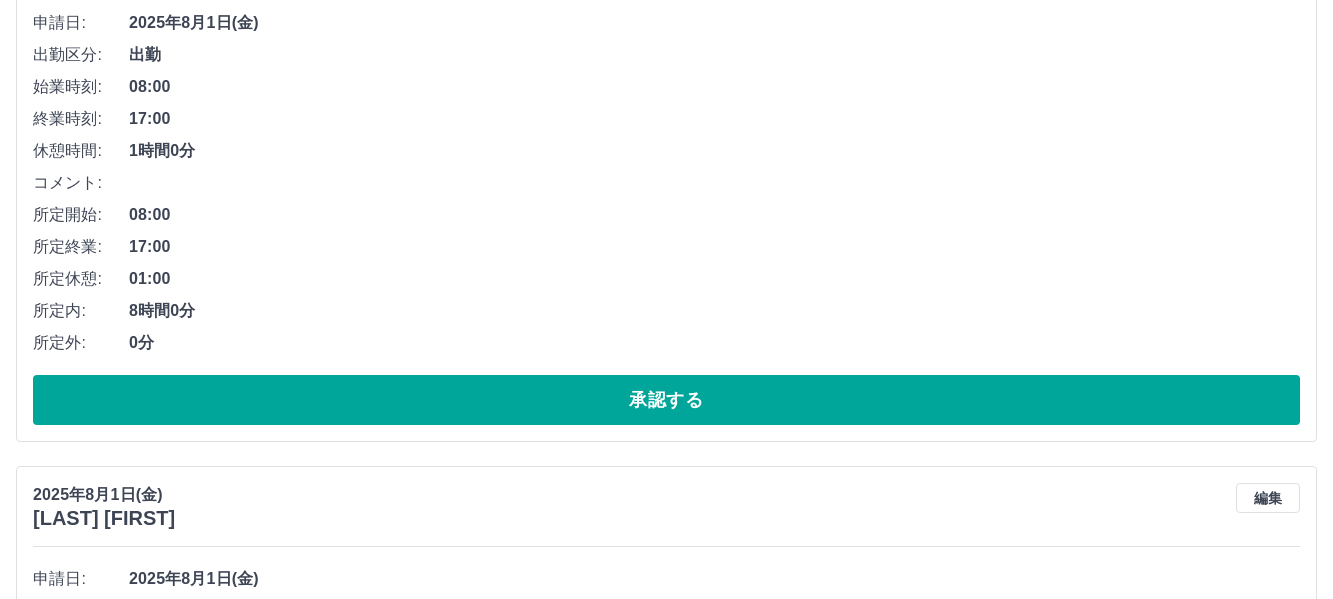 scroll, scrollTop: 2132, scrollLeft: 0, axis: vertical 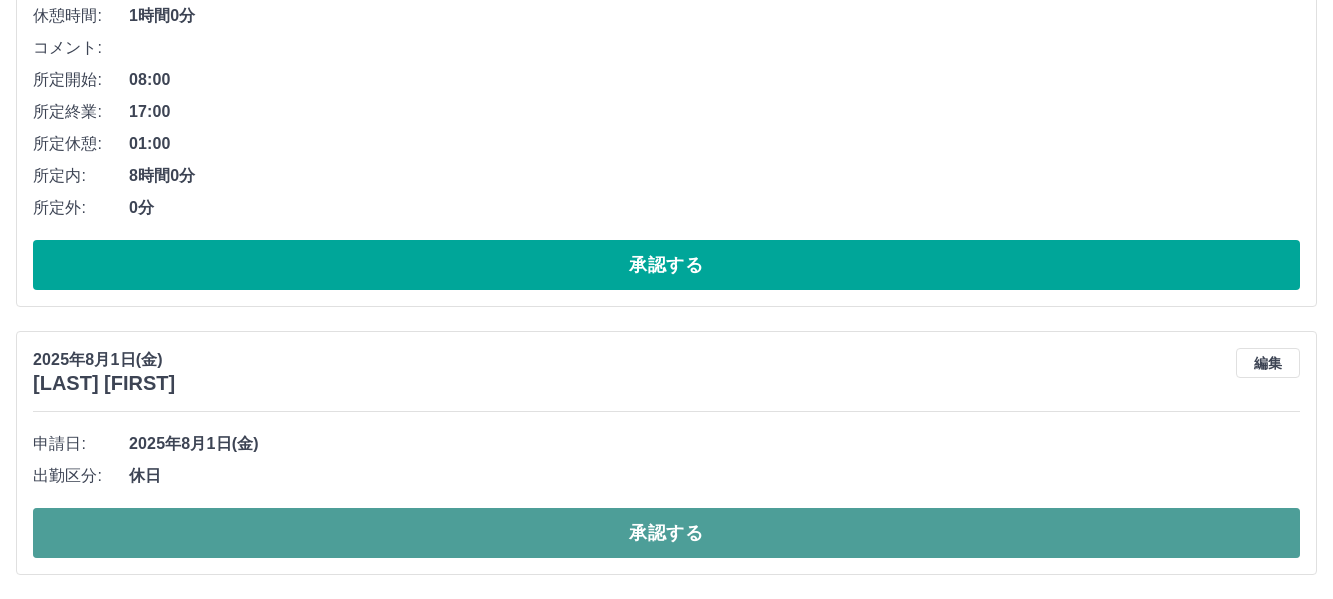 click on "承認する" at bounding box center [666, 533] 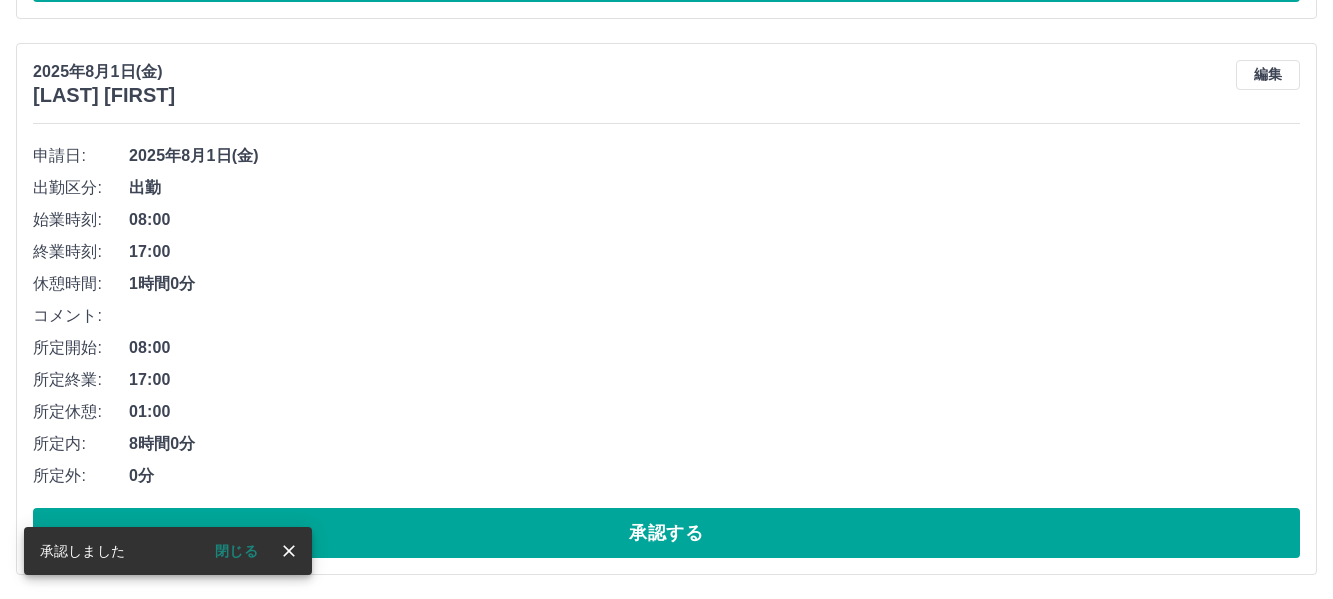 scroll, scrollTop: 1864, scrollLeft: 0, axis: vertical 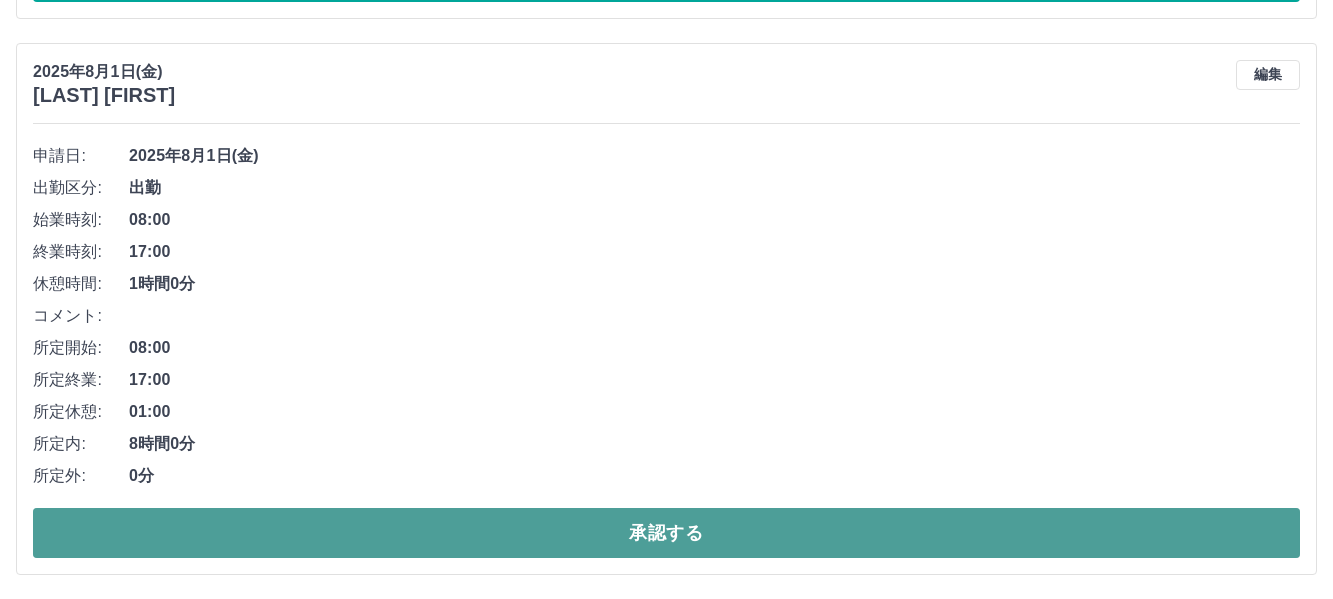 click on "承認する" at bounding box center [666, 533] 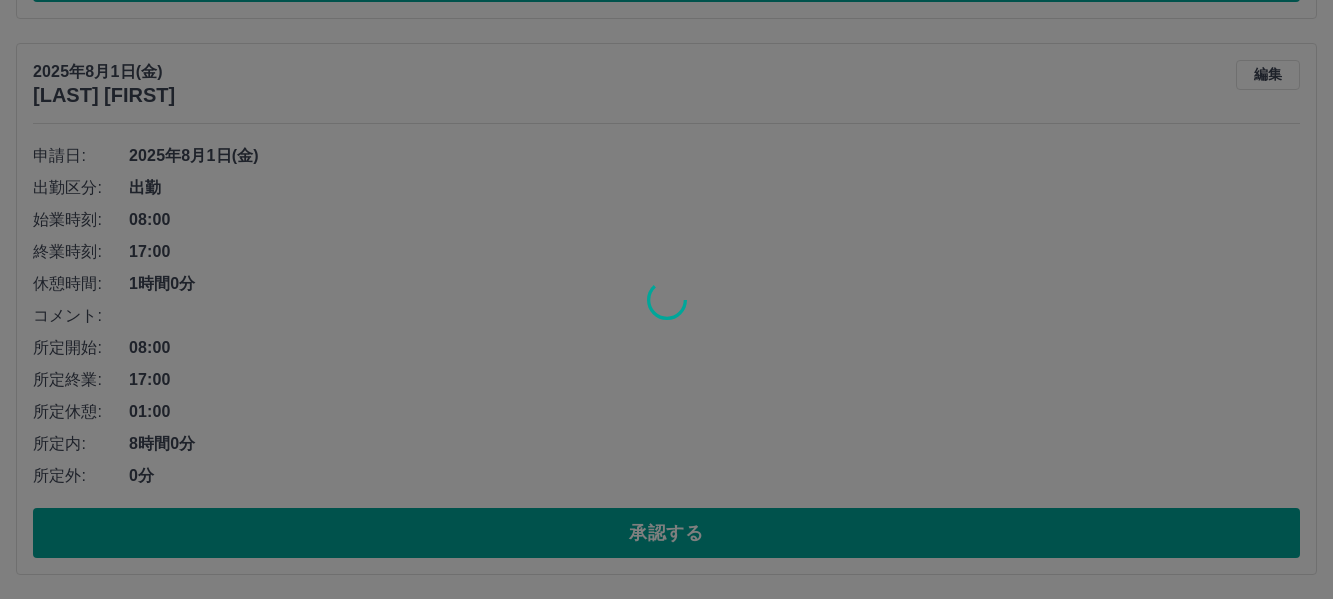 scroll, scrollTop: 1308, scrollLeft: 0, axis: vertical 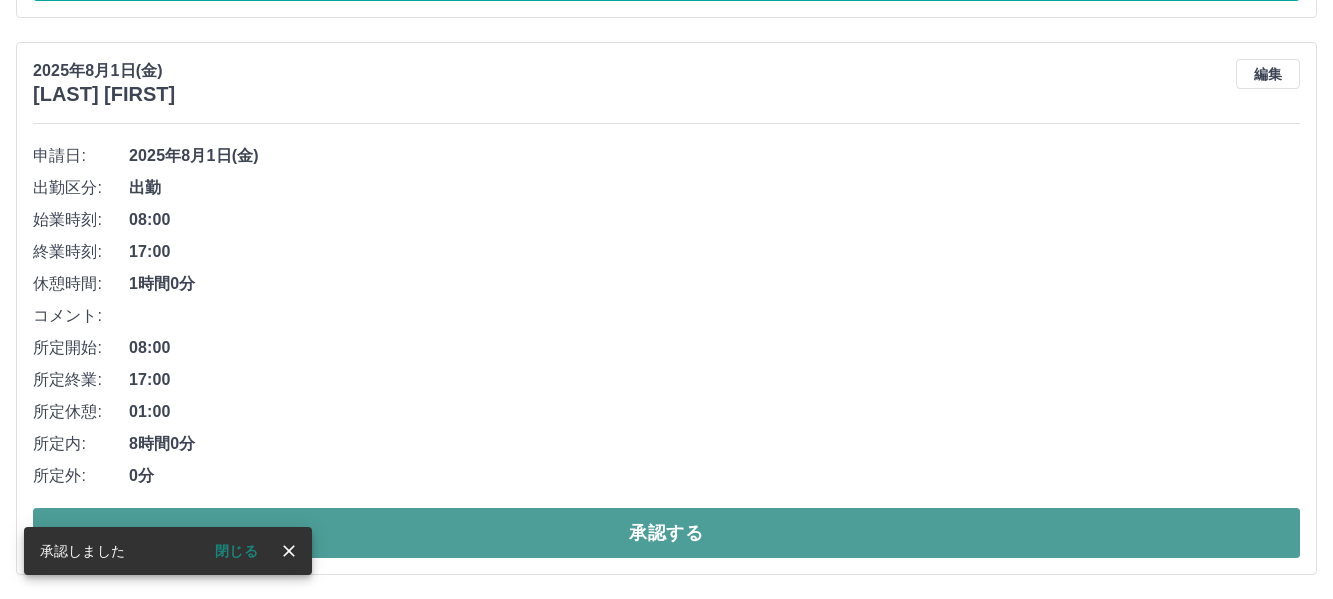 click on "承認する" at bounding box center [666, 533] 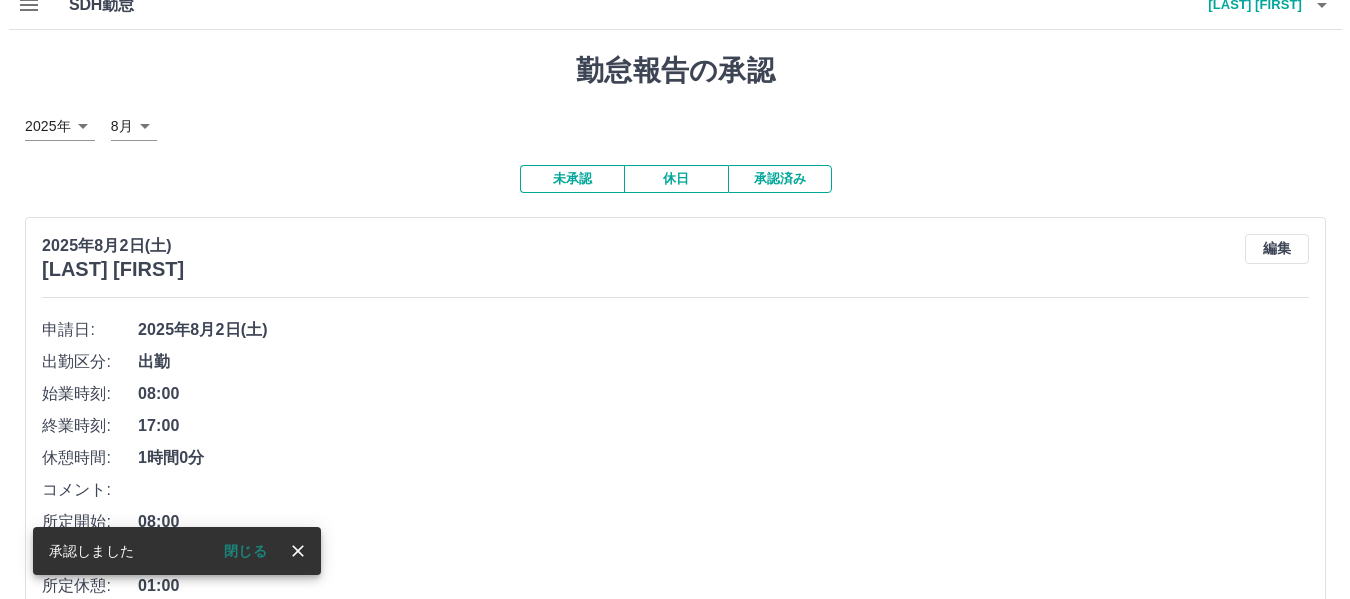 scroll, scrollTop: 0, scrollLeft: 0, axis: both 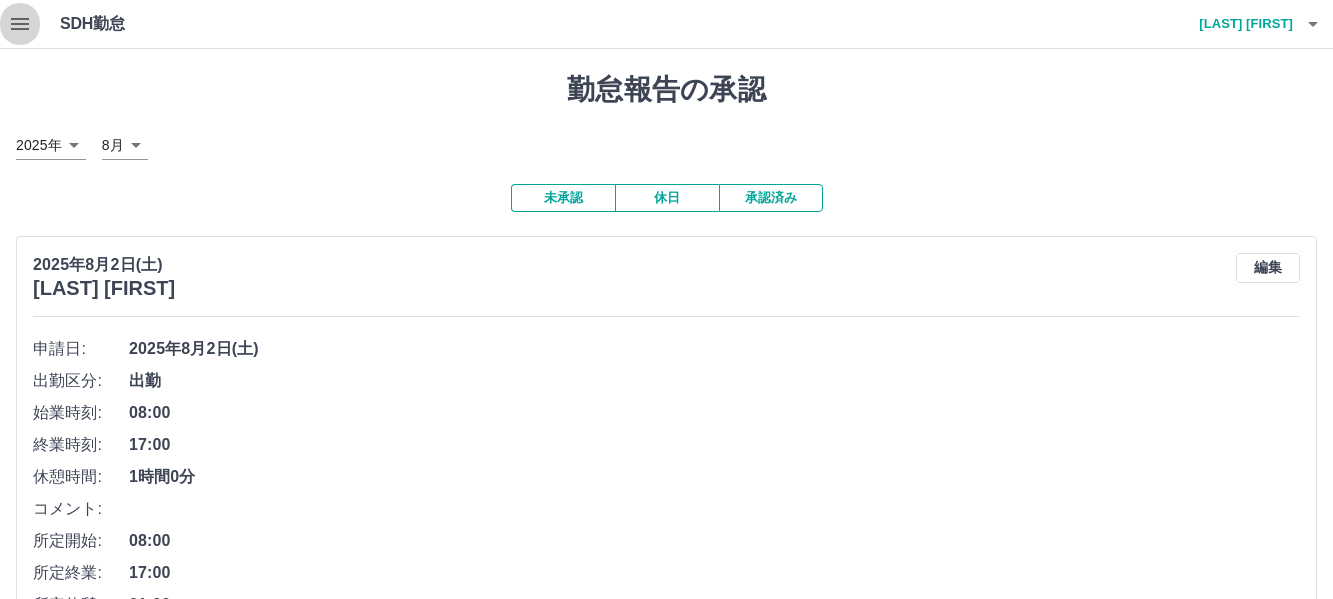 click 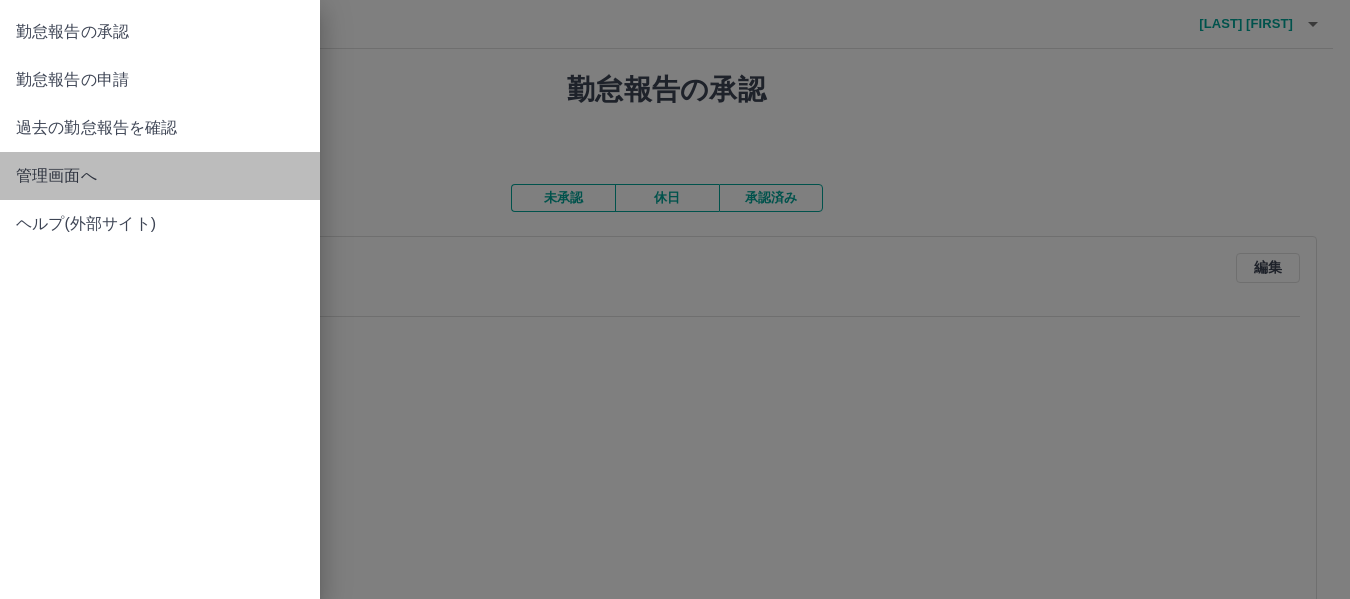 click on "管理画面へ" at bounding box center [160, 176] 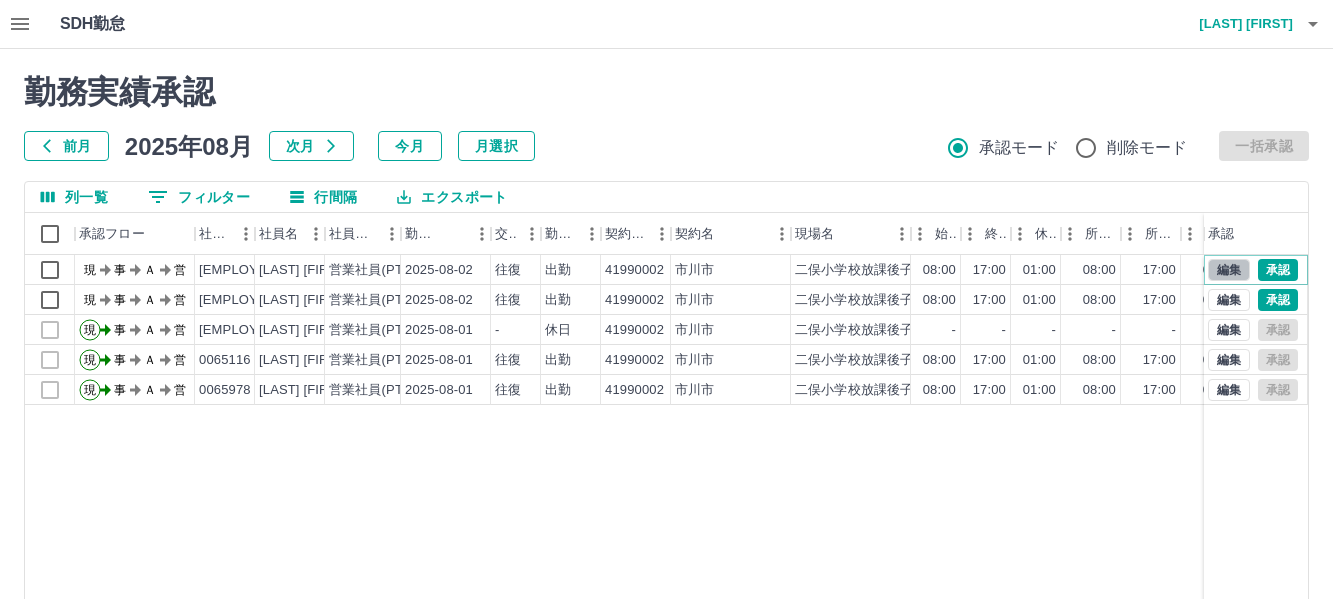 click on "編集" at bounding box center (1229, 270) 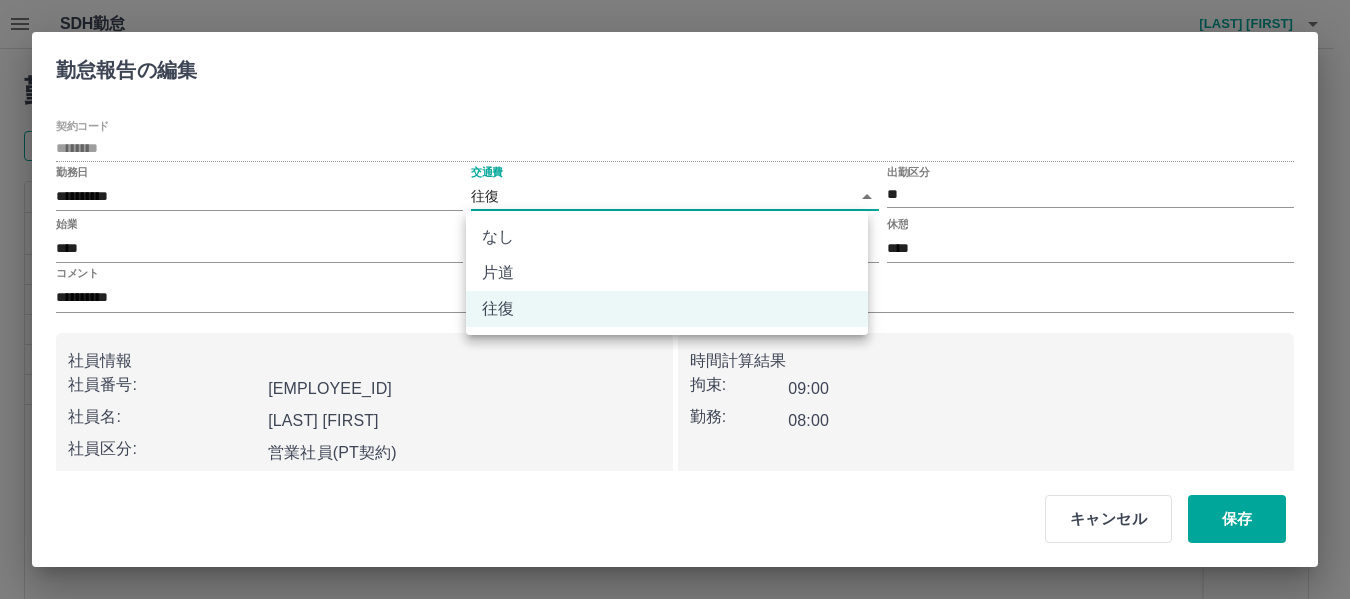 click on "SDH勤怠 [LAST] [FIRST] 勤務実績承認 前月 2025年08月 次月 今月 月選択 承認モード 削除モード 一括承認 列一覧 0 フィルター 行間隔 エクスポート 承認フロー 社員番号 社員名 社員区分 勤務日 交通費 勤務区分 契約コード 契約名 現場名 始業 終業 休憩 所定開始 所定終業所定休憩 拘束 勤務 遅刻等 コメント ステータス 承認 現 事 Ａ 営 0079140 [LAST] [FIRST] 営業社員(PT契約) 2025-08-02 往復 出勤 41990002 [CITY] [SCHOOL_NAME] 08:00 17:00 01:00 08:00 17:00 01:00 09:00 08:00 00:00 妙典所属　[NAME] 現場責任者承認待 現 事 Ａ 営 0080695 [LAST] [FIRST] 営業社員(PT契約) 2025-08-02 往復 出勤 41990002 [CITY] [SCHOOL_NAME] 08:00 17:00 01:00 08:00 17:00 01:00 09:00 08:00 00:00 現場責任者承認待 現 事 Ａ 営 0080695 [LAST] [FIRST] 営業社員(PT契約) 2025-08-01  -  休日 41990002 - - -" at bounding box center [675, 422] 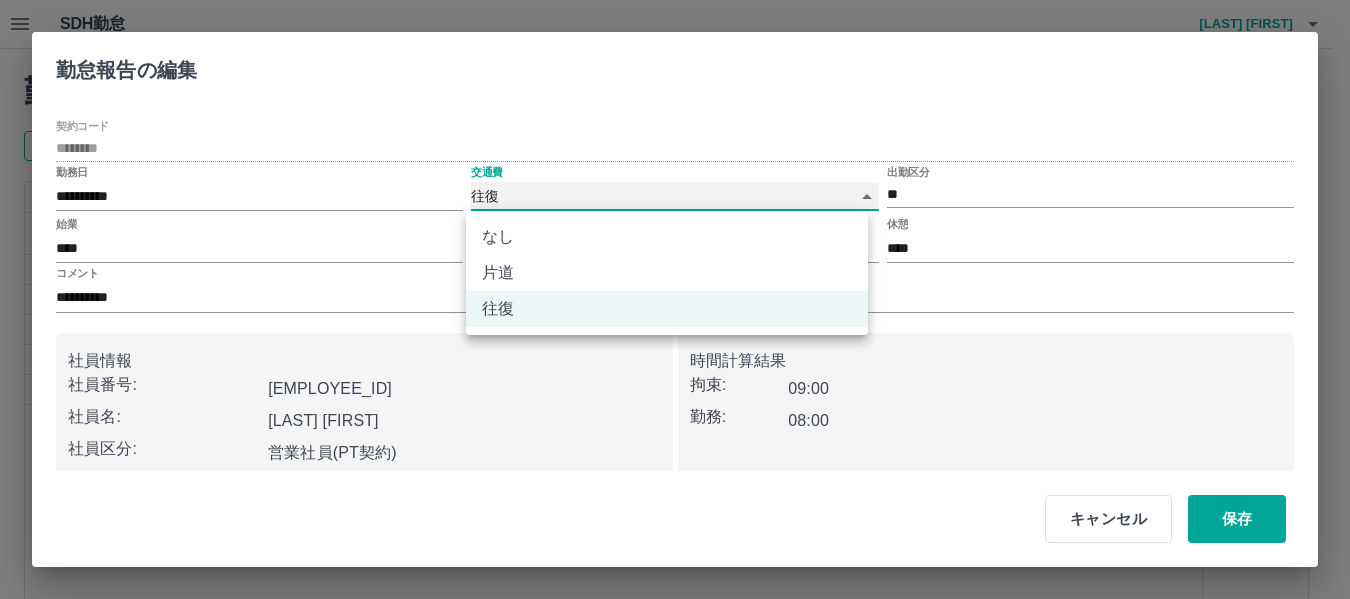 type on "****" 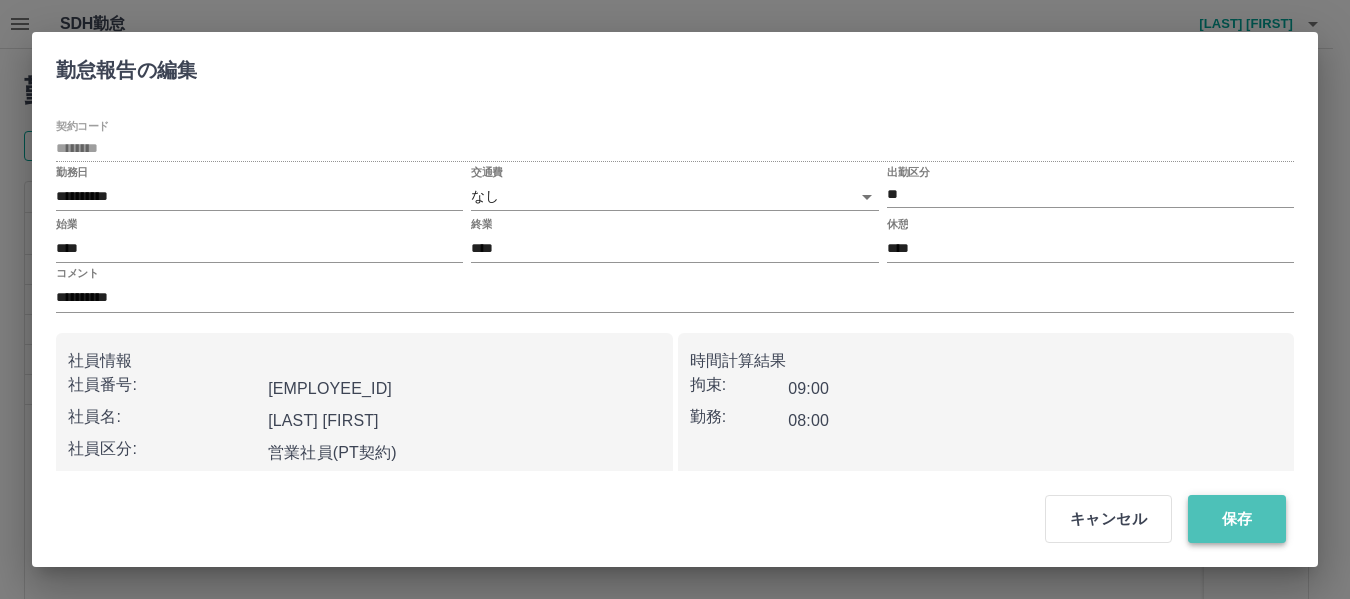 click on "保存" at bounding box center (1237, 519) 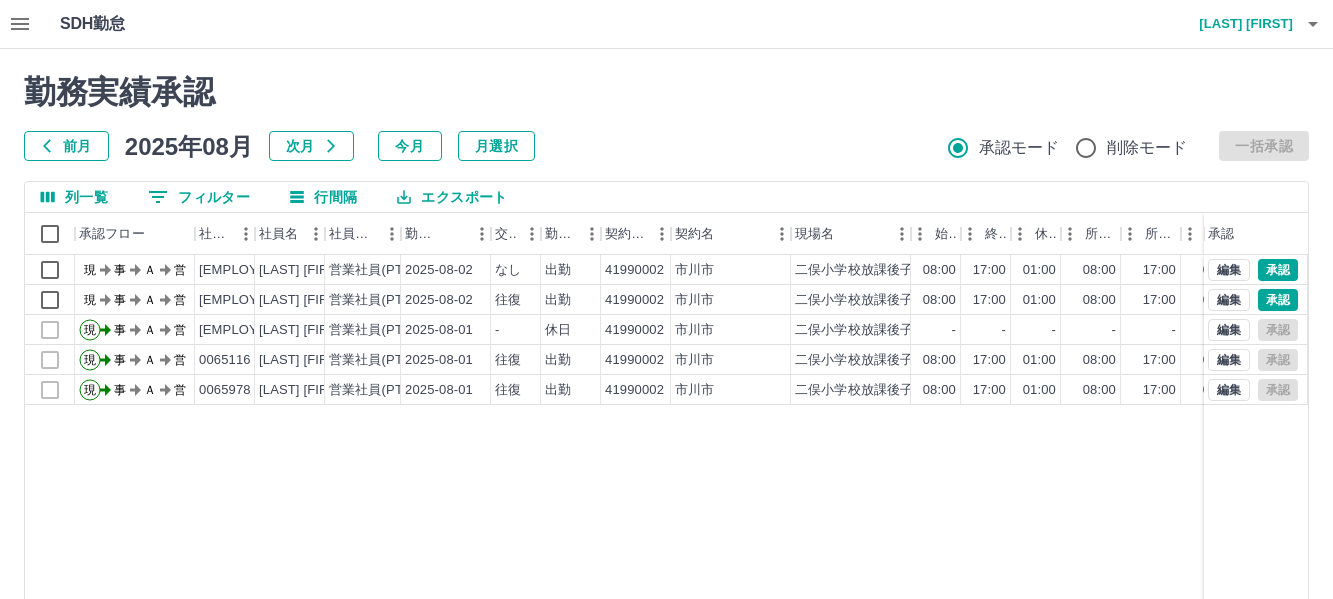 click 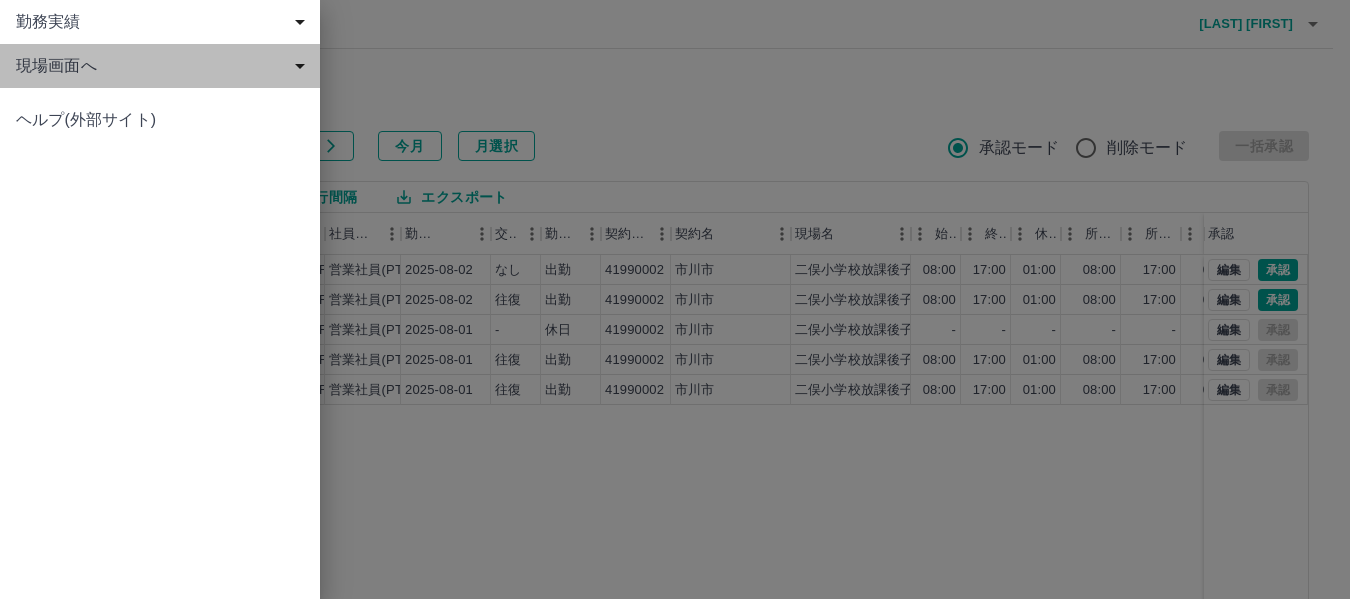 click on "現場画面へ" at bounding box center [164, 66] 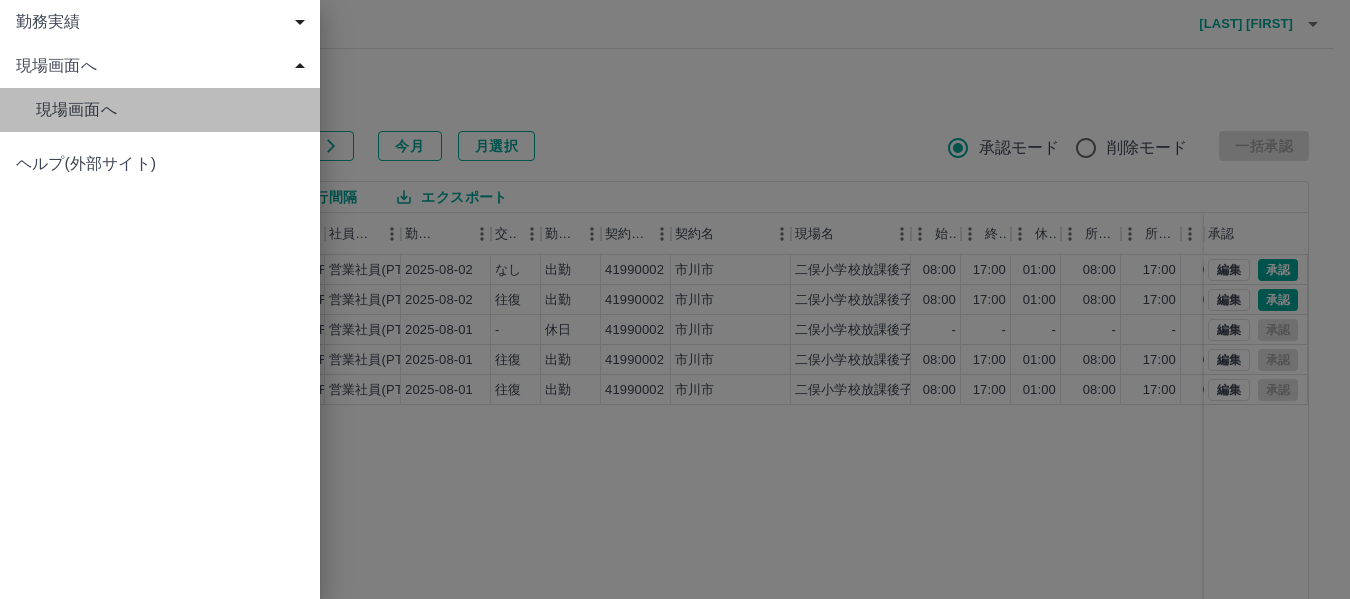 click on "現場画面へ" at bounding box center [170, 110] 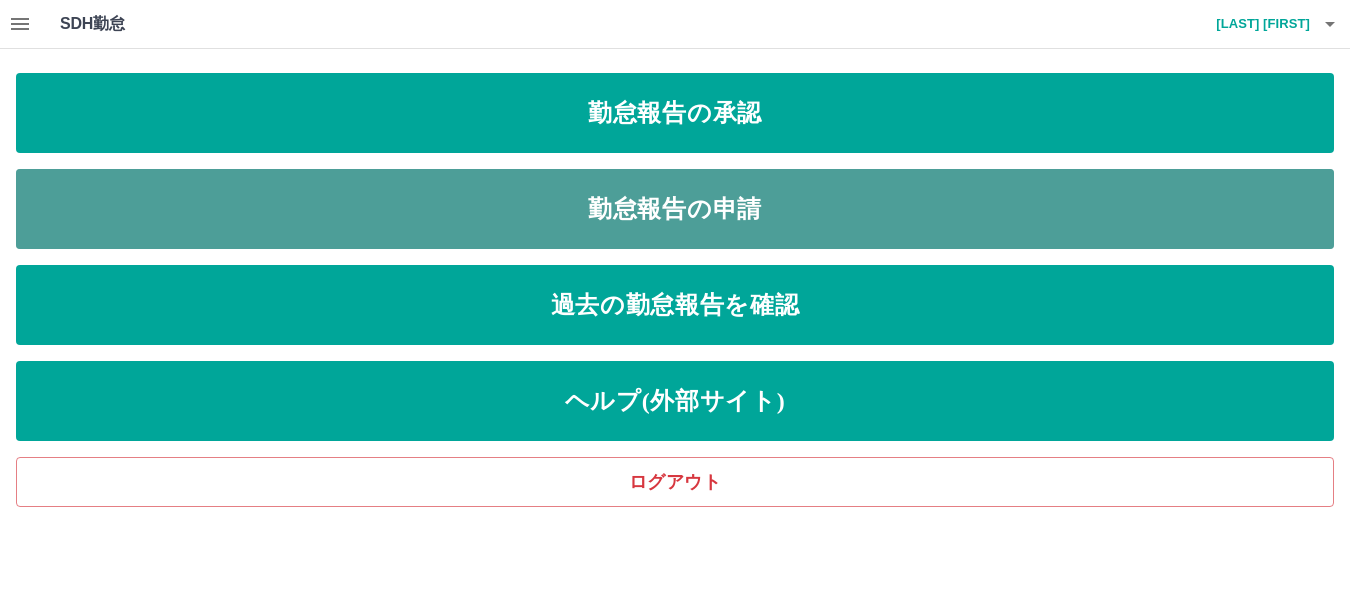 click on "勤怠報告の申請" at bounding box center (675, 209) 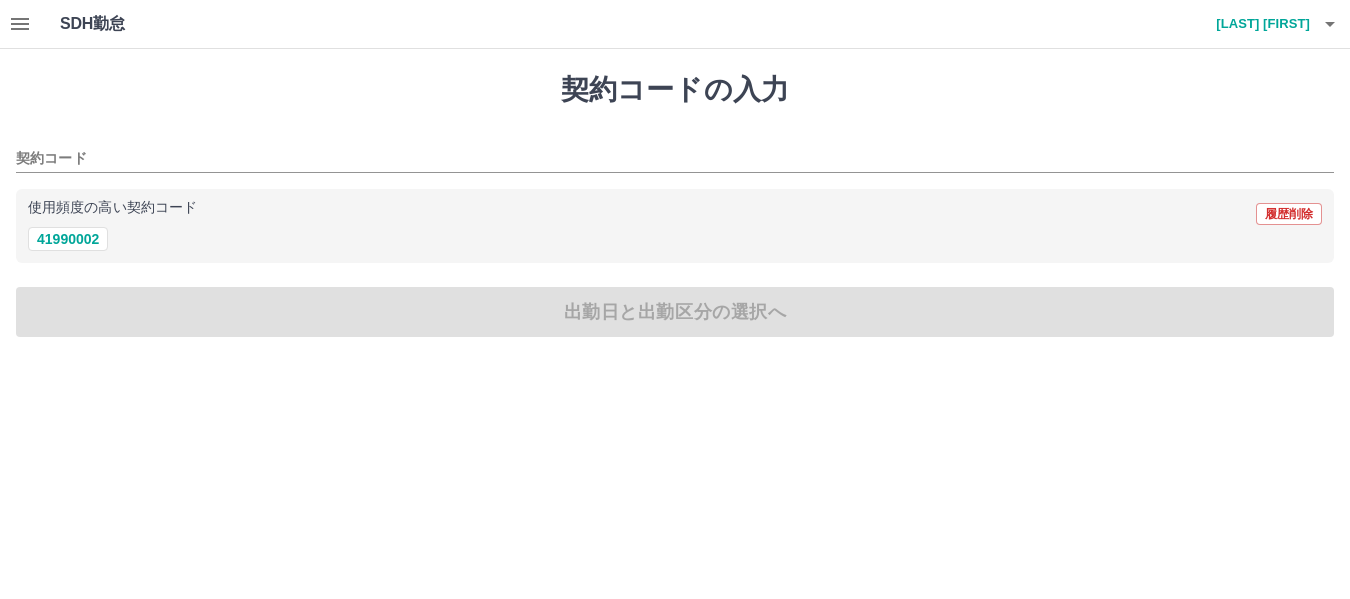 click on "使用頻度の高い契約コード 履歴削除" at bounding box center (675, 214) 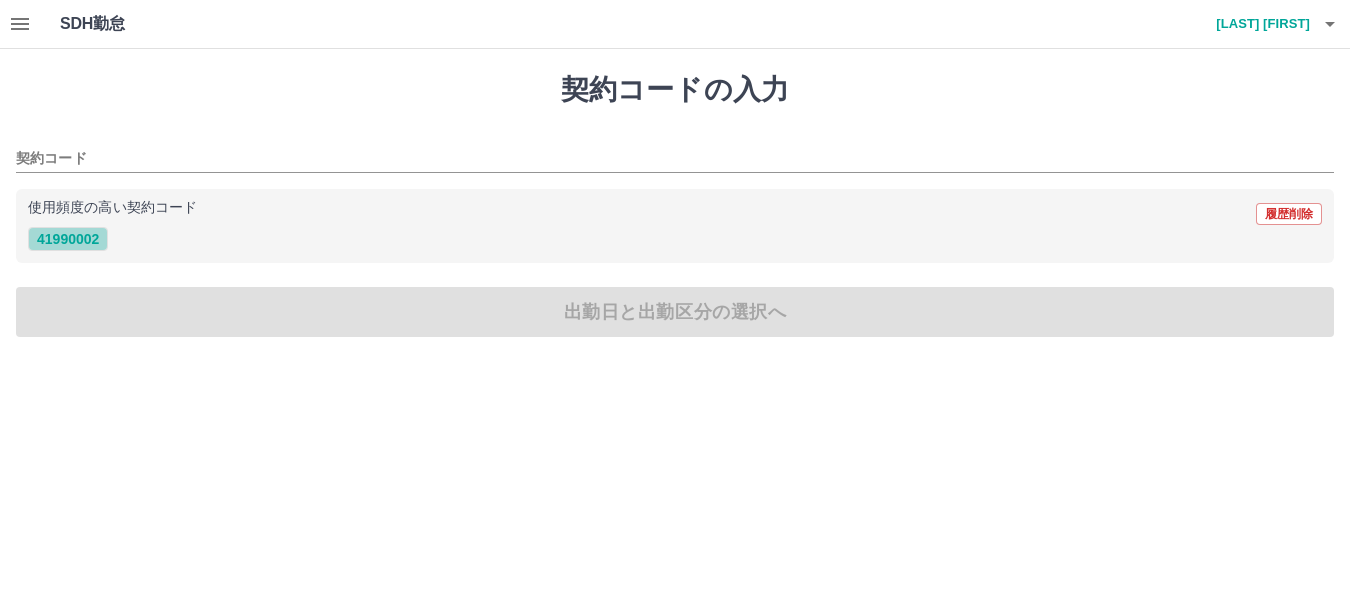 click on "41990002" at bounding box center [68, 239] 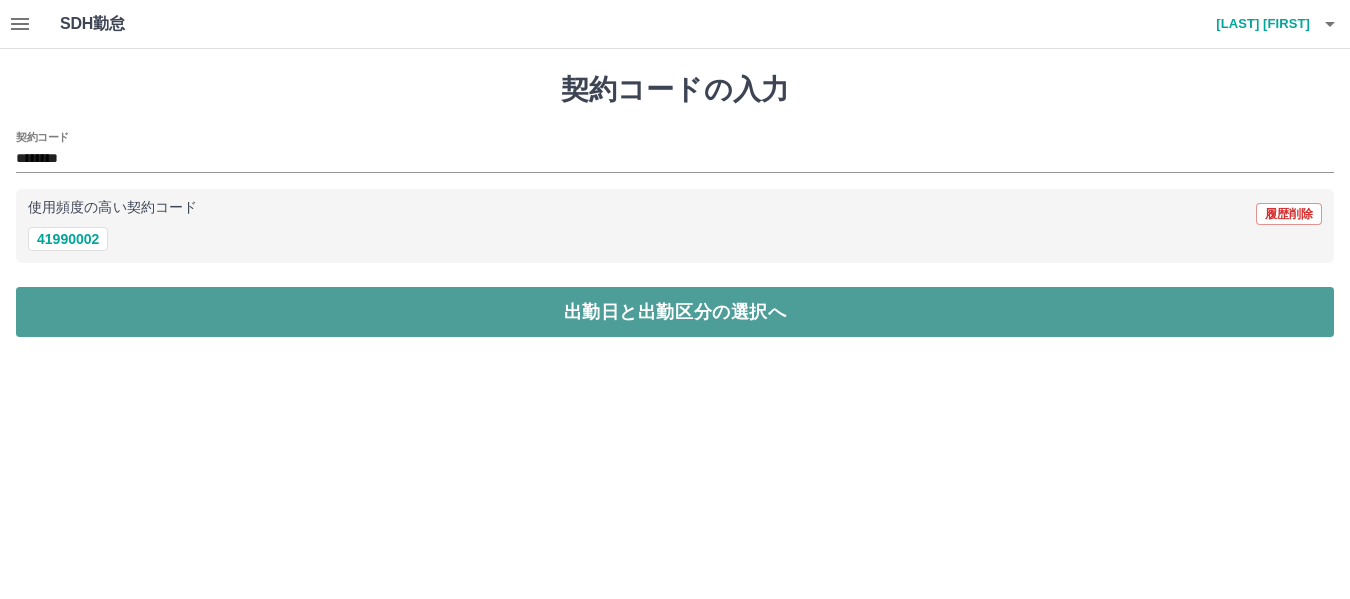 click on "出勤日と出勤区分の選択へ" at bounding box center [675, 312] 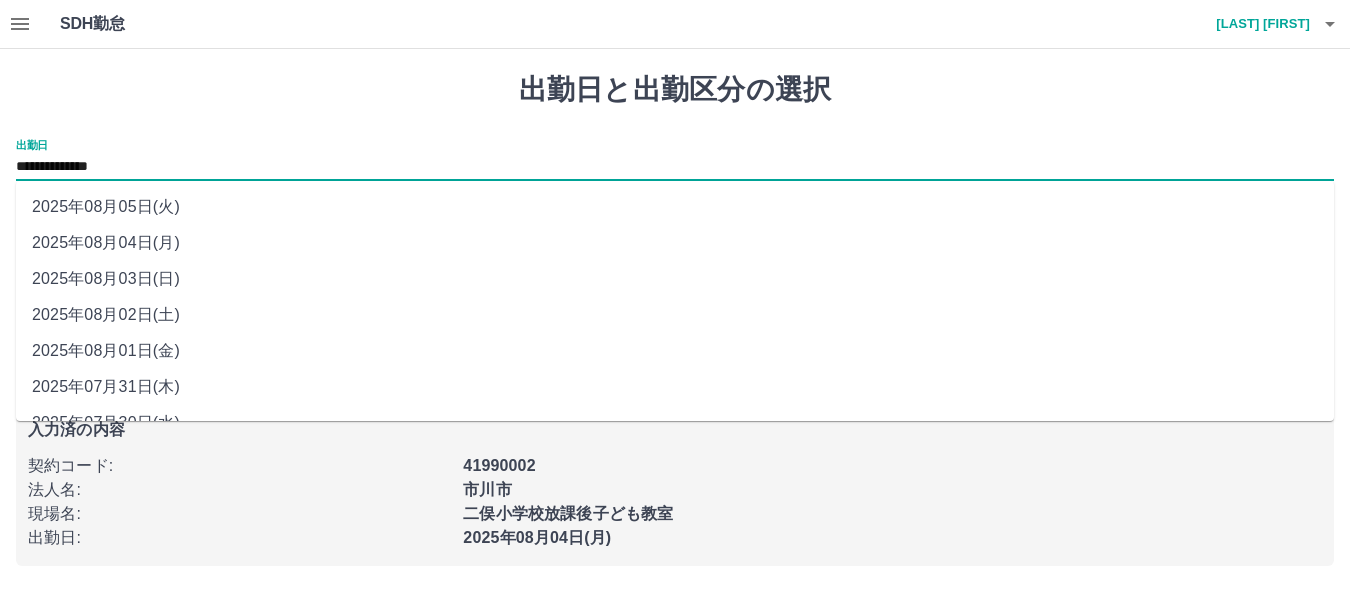 click on "**********" at bounding box center [675, 167] 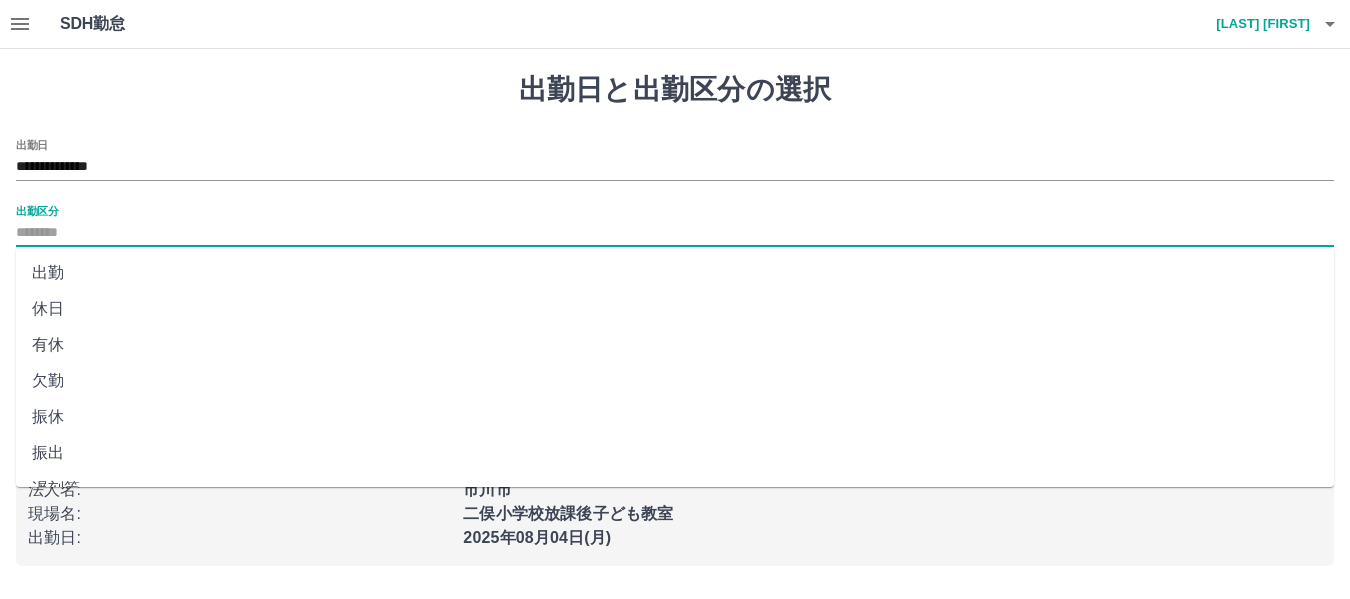 click on "出勤区分" at bounding box center (675, 233) 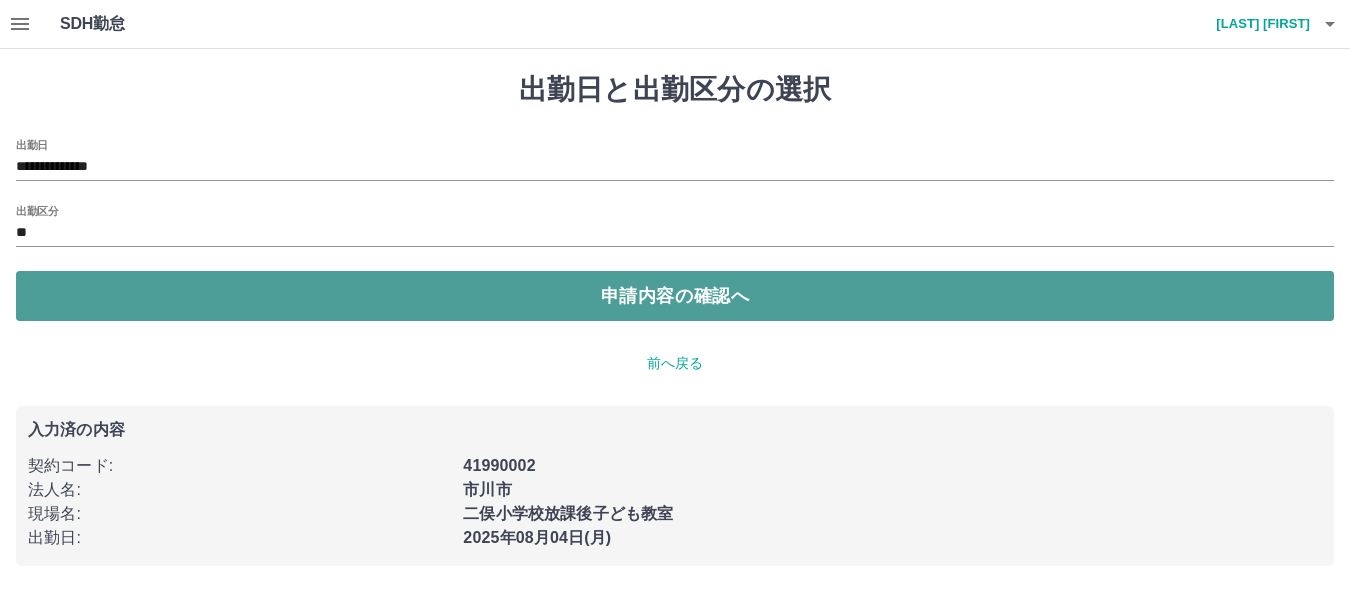 click on "申請内容の確認へ" at bounding box center (675, 296) 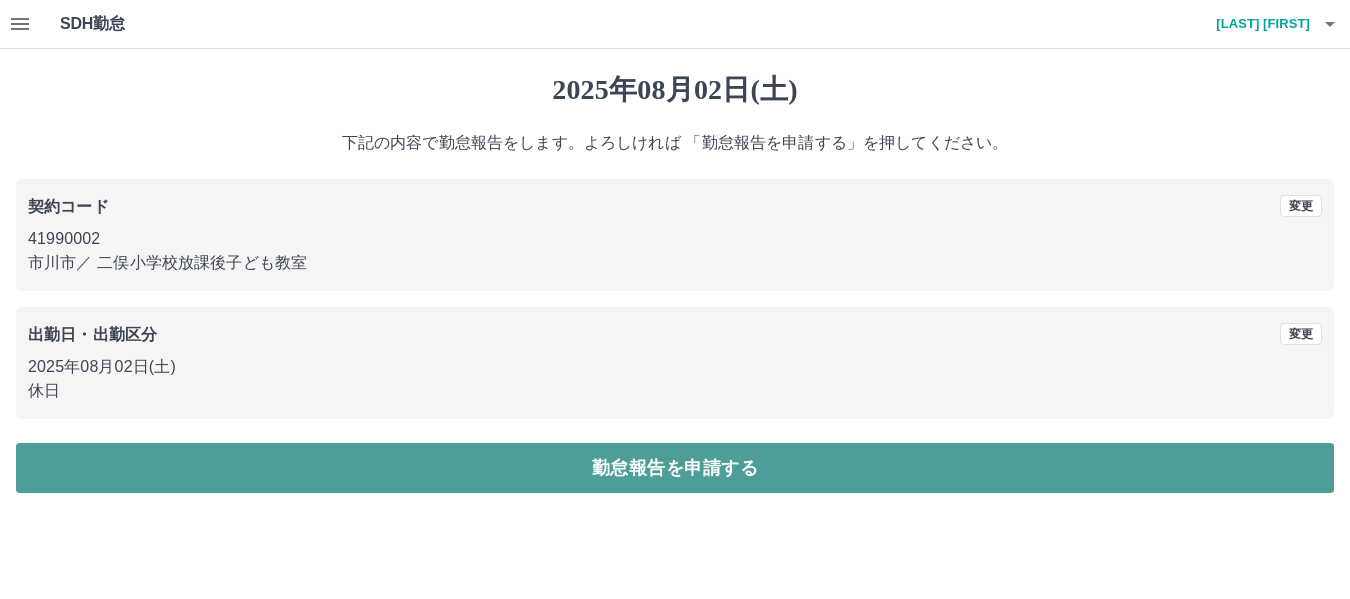click on "勤怠報告を申請する" at bounding box center [675, 468] 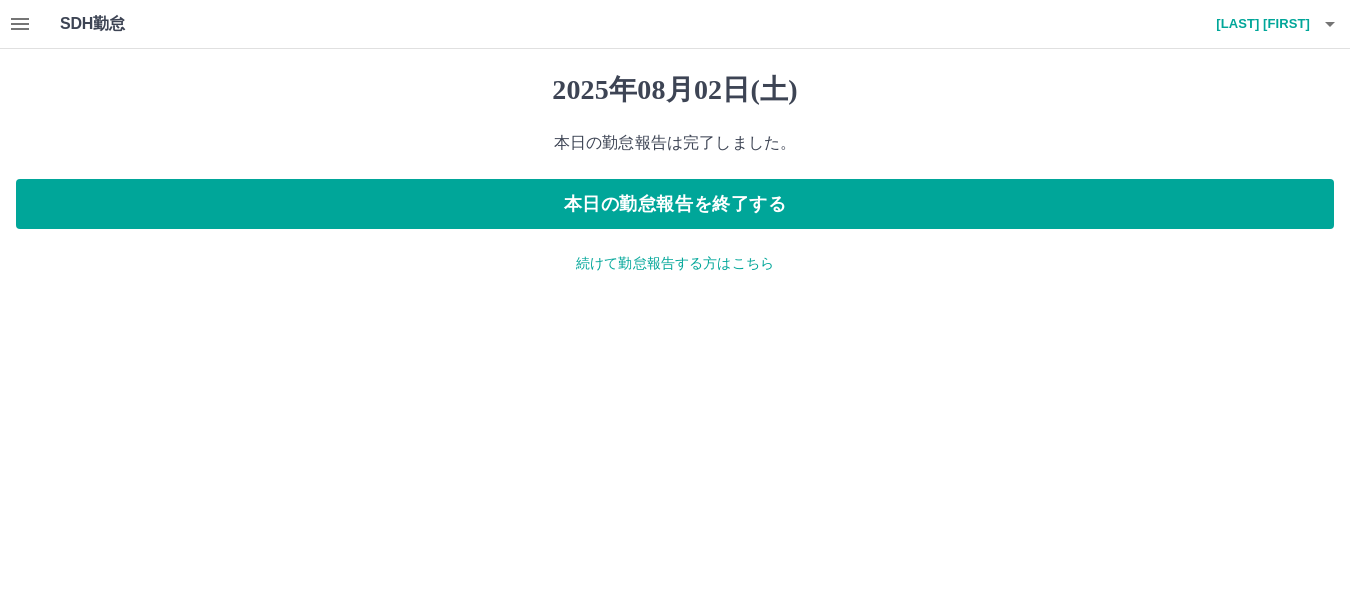 click on "続けて勤怠報告する方はこちら" at bounding box center [675, 263] 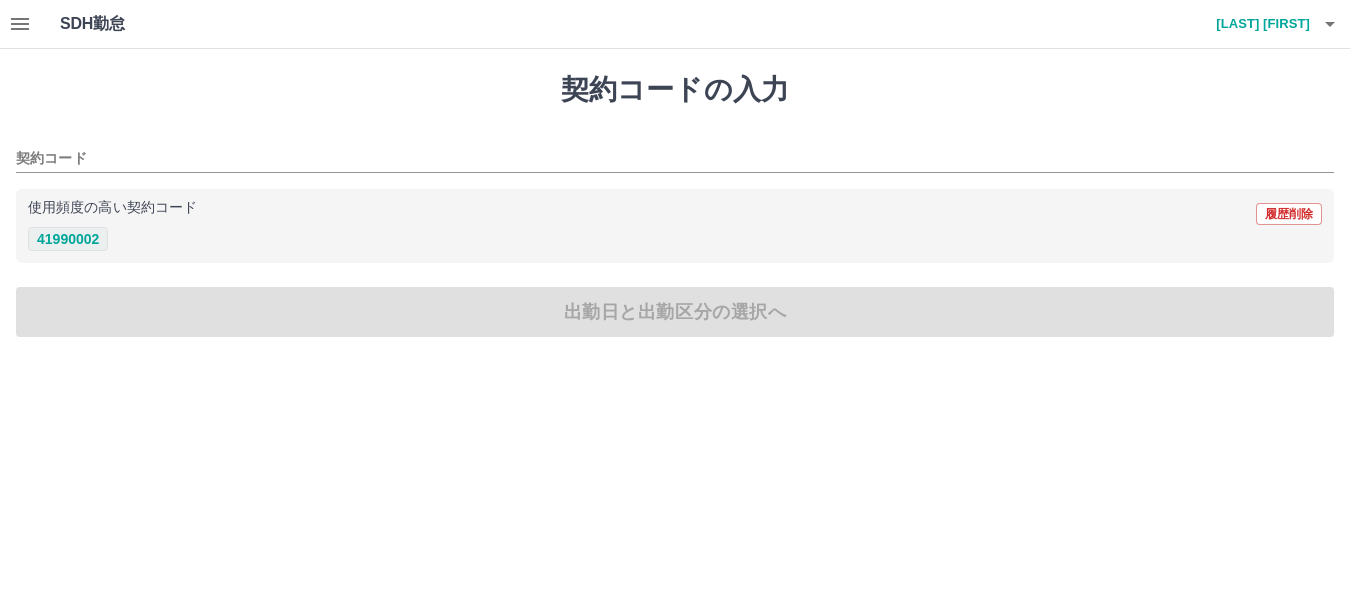 click on "41990002" at bounding box center (68, 239) 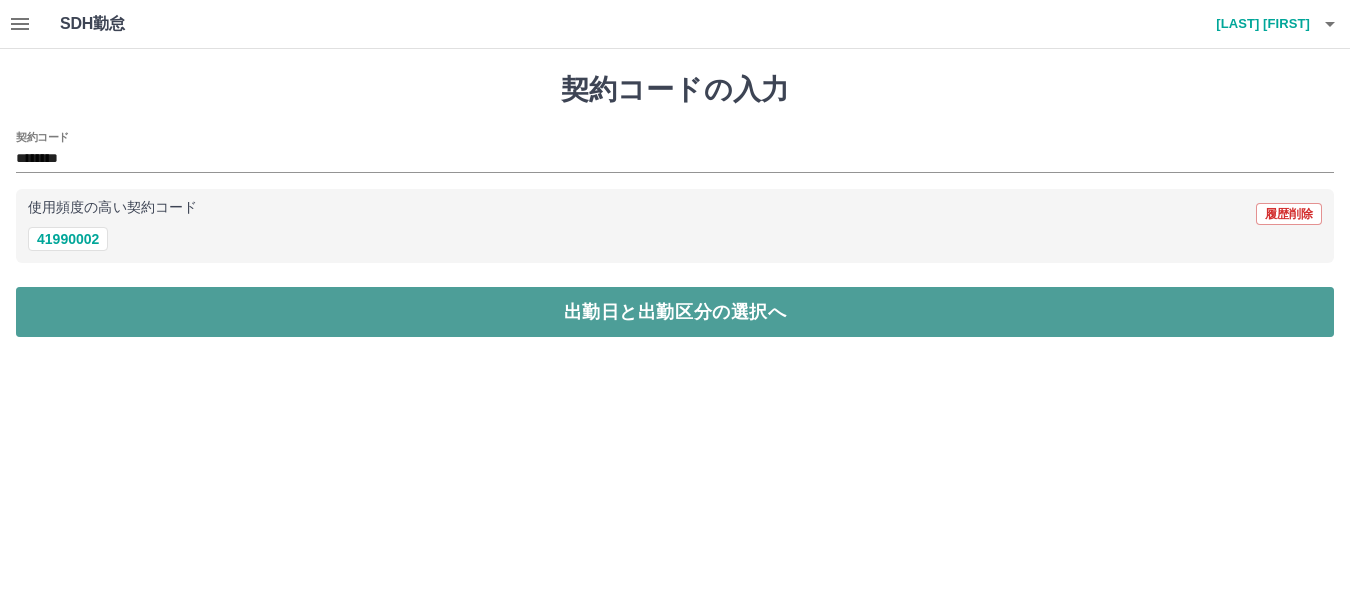 click on "出勤日と出勤区分の選択へ" at bounding box center [675, 312] 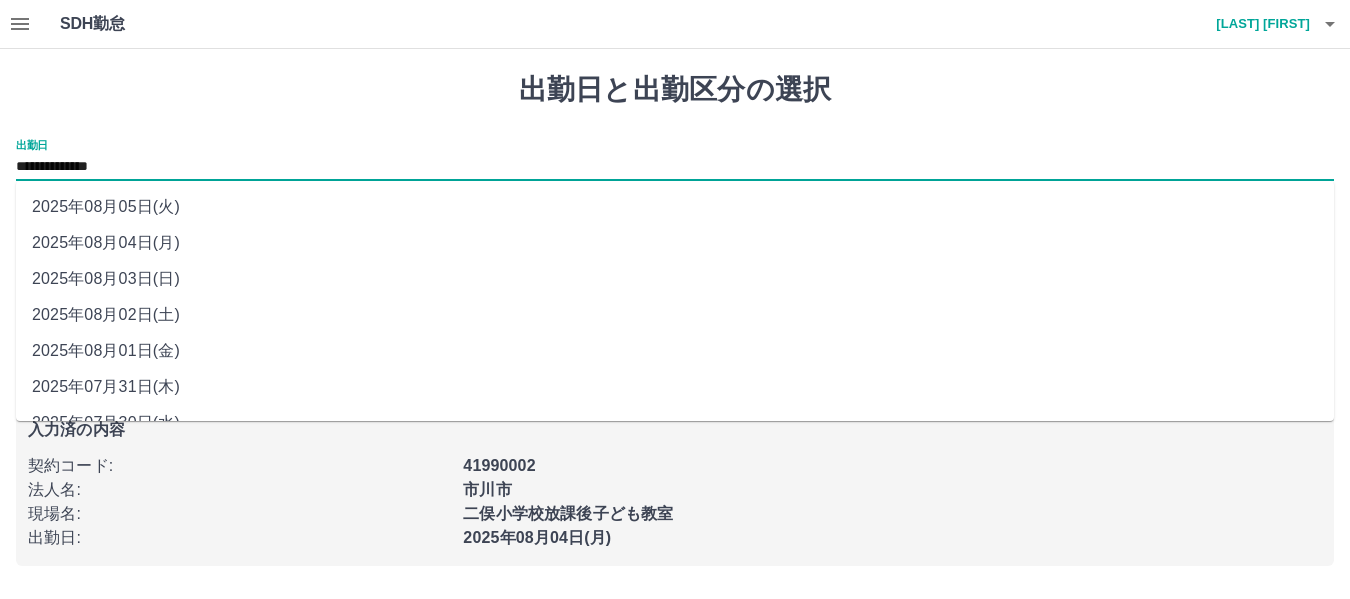 click on "**********" at bounding box center [675, 167] 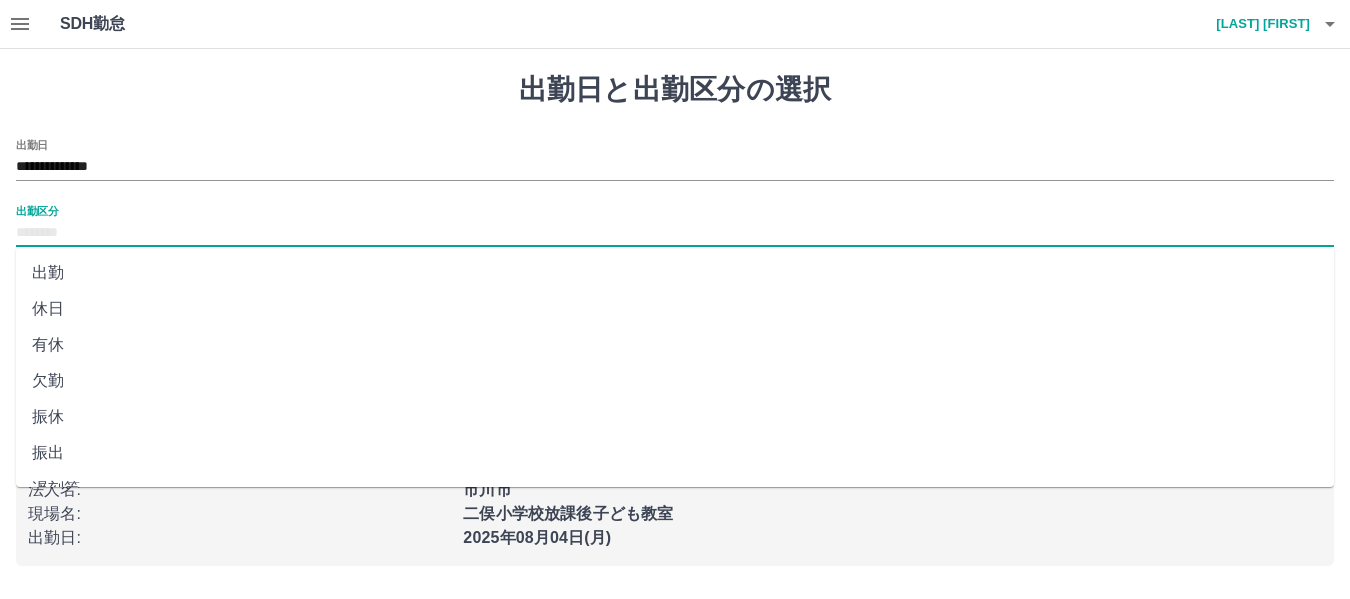 click on "出勤区分" at bounding box center (675, 233) 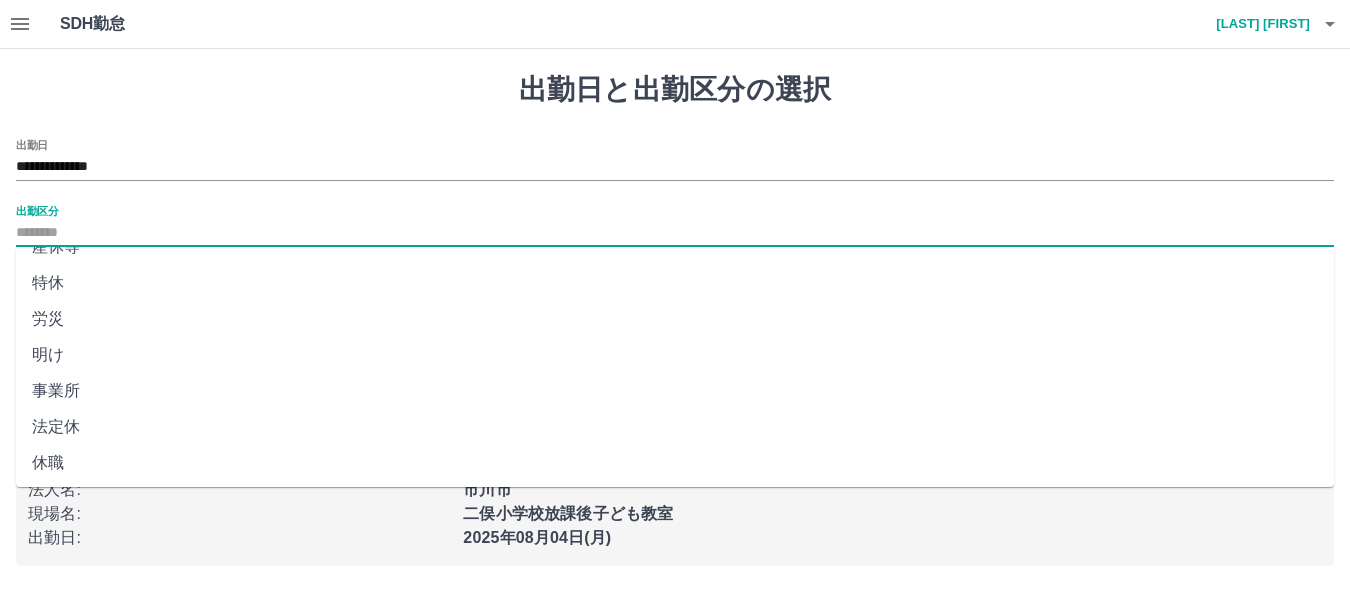 scroll, scrollTop: 424, scrollLeft: 0, axis: vertical 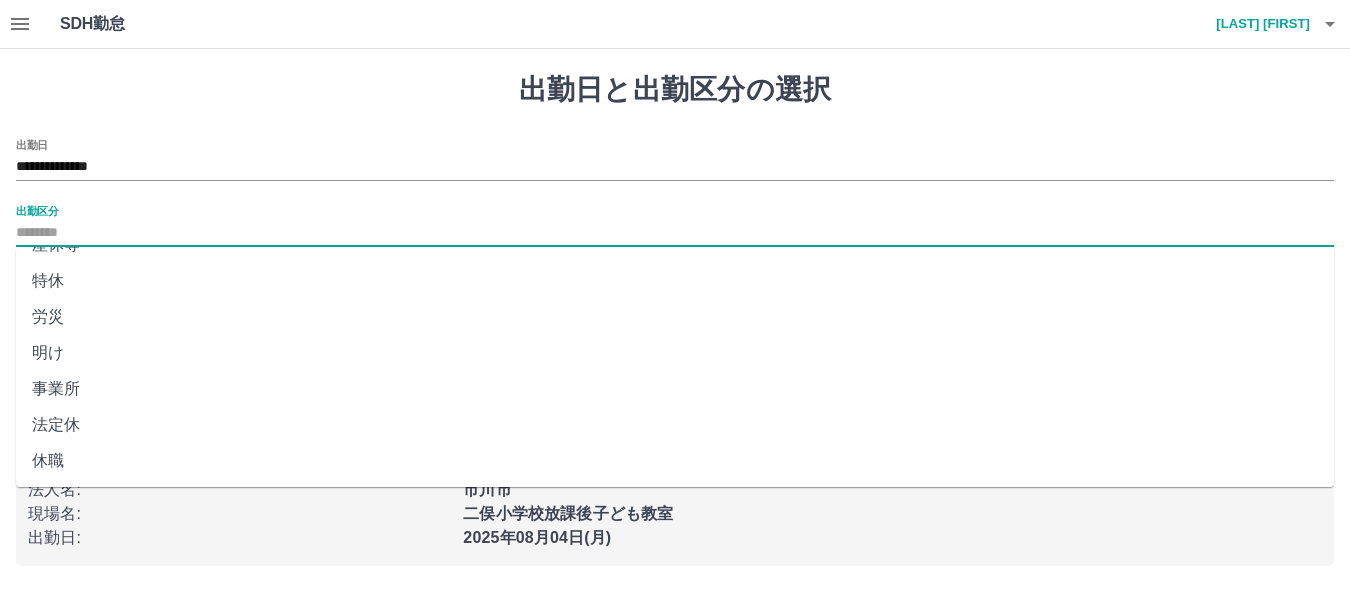 click on "法定休" at bounding box center (675, 425) 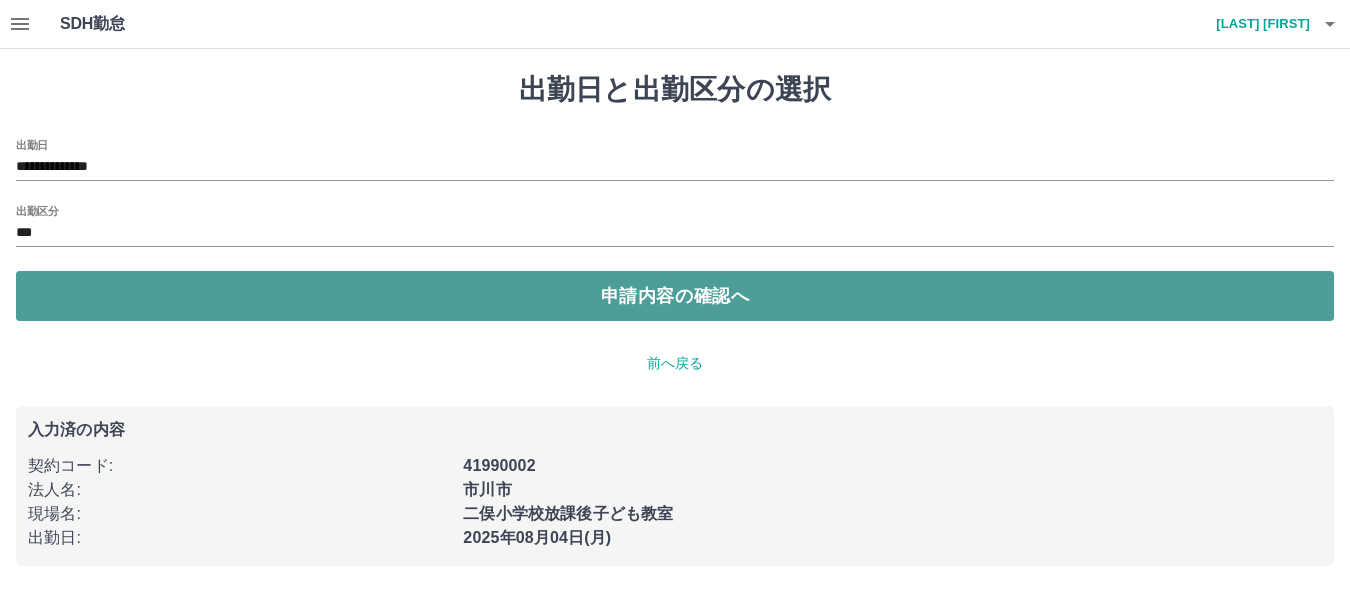 click on "申請内容の確認へ" at bounding box center [675, 296] 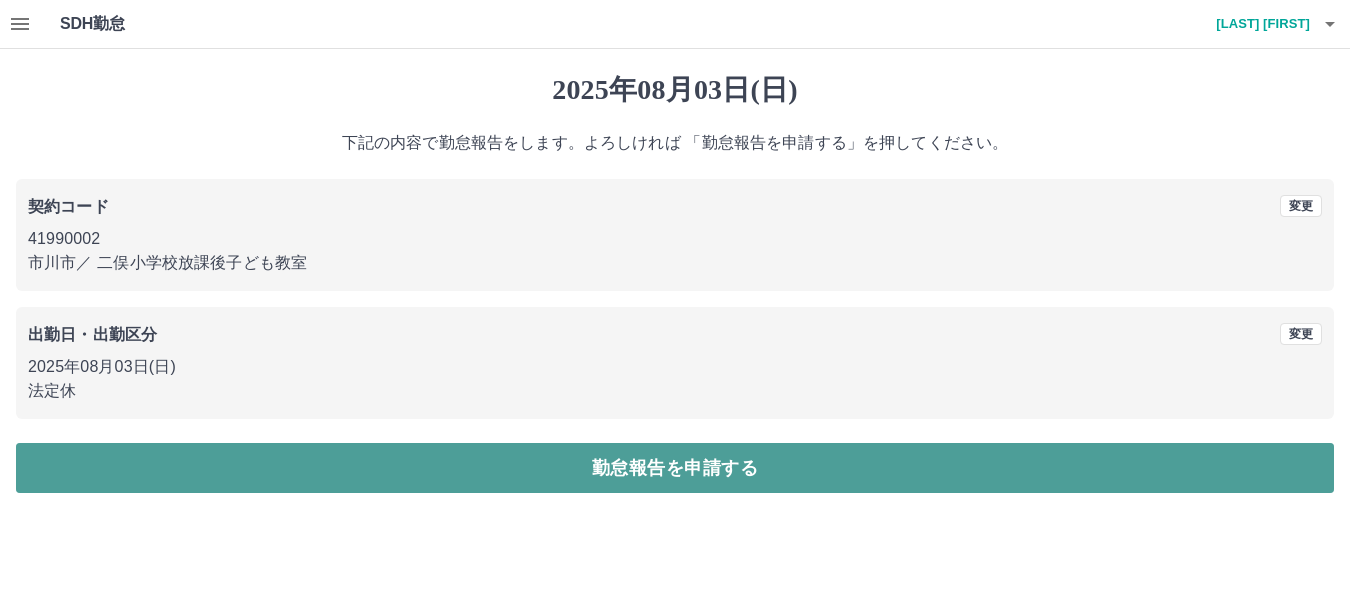click on "勤怠報告を申請する" at bounding box center (675, 468) 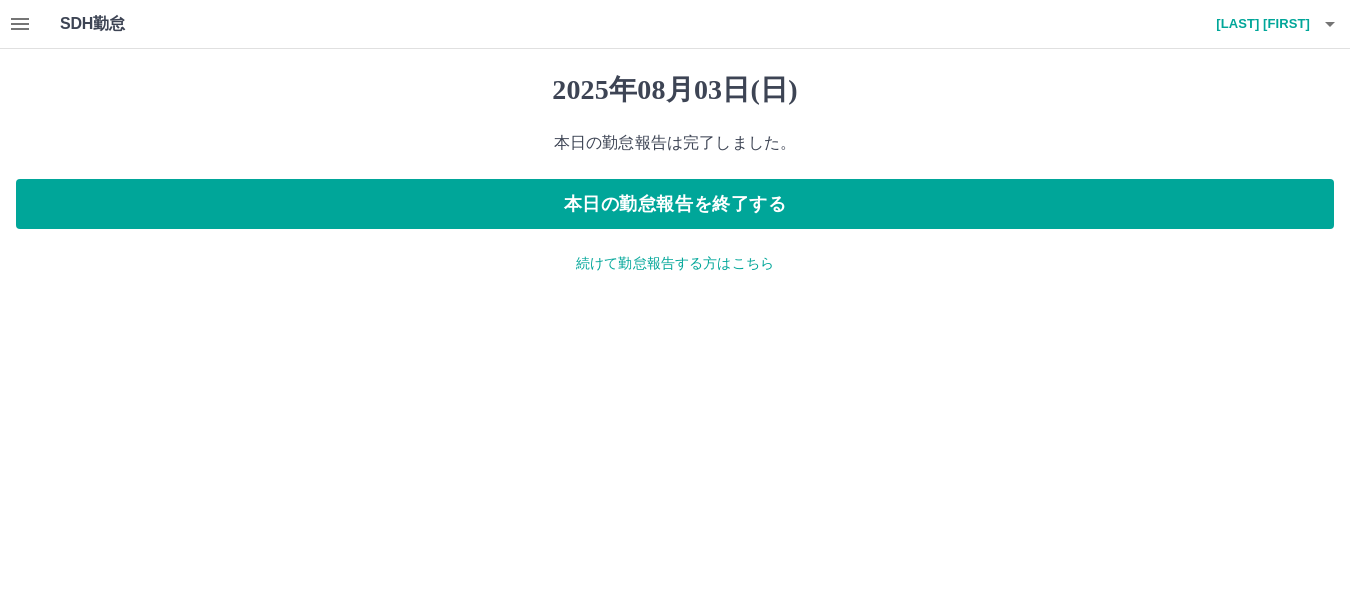 click 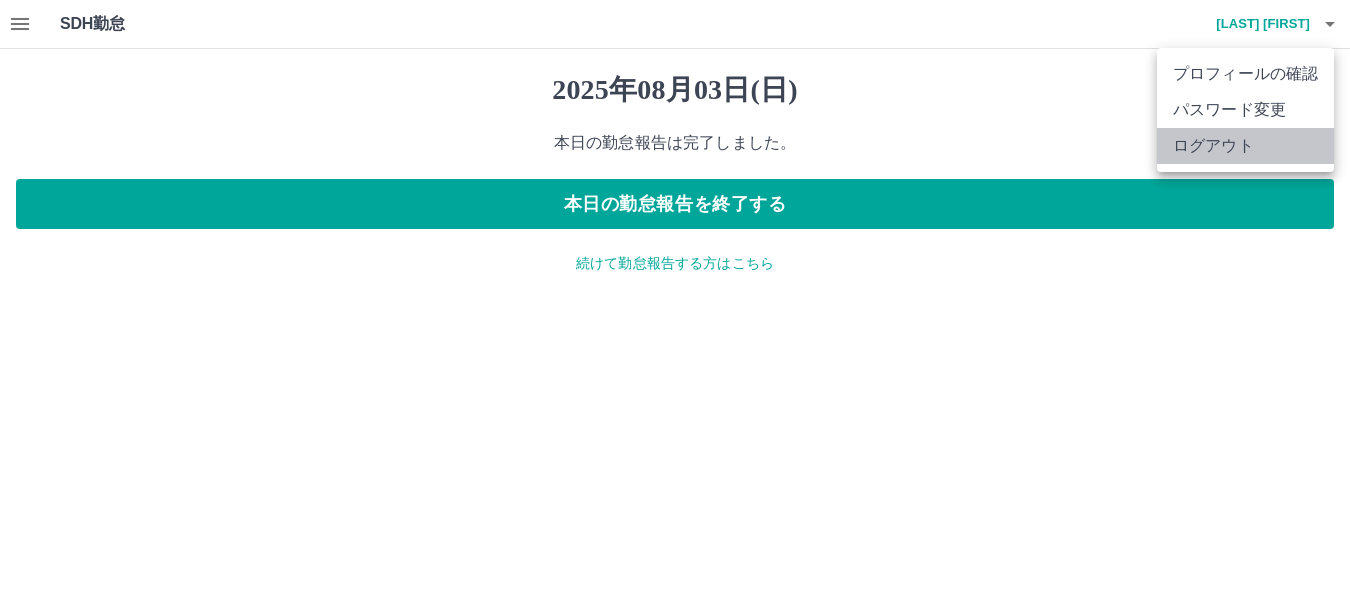 click on "ログアウト" at bounding box center (1245, 146) 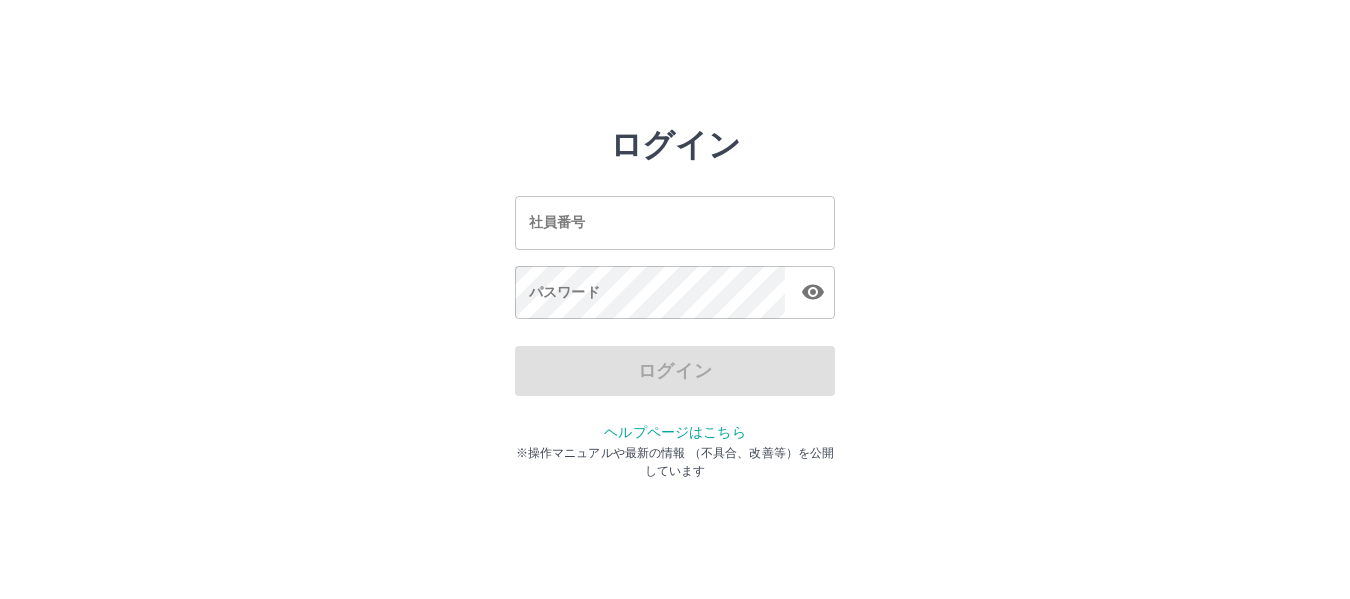 scroll, scrollTop: 0, scrollLeft: 0, axis: both 